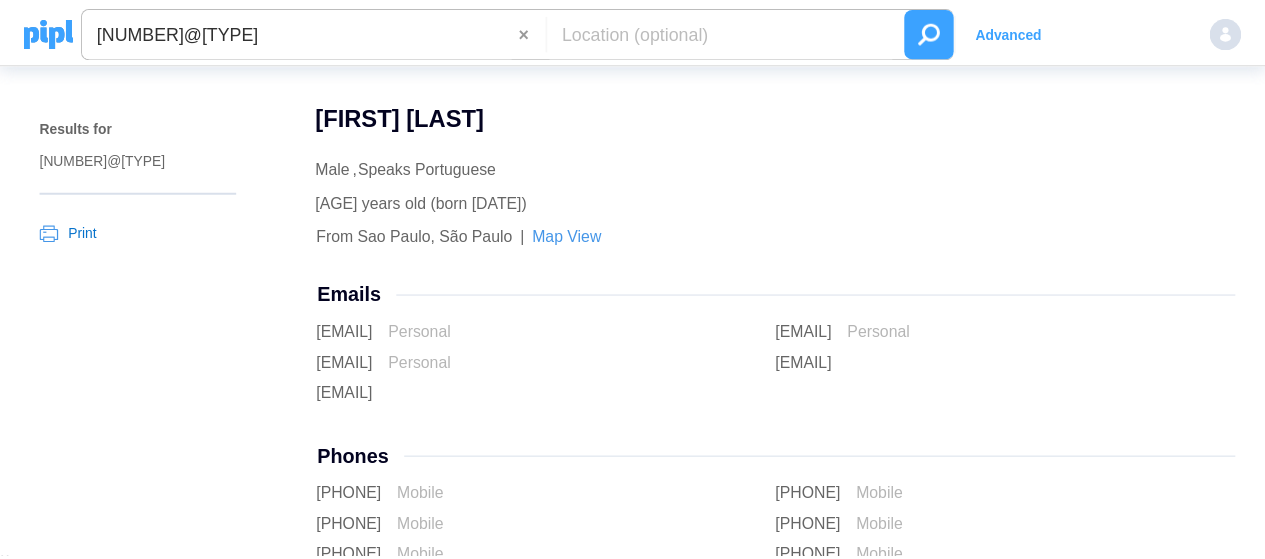 scroll, scrollTop: 0, scrollLeft: 0, axis: both 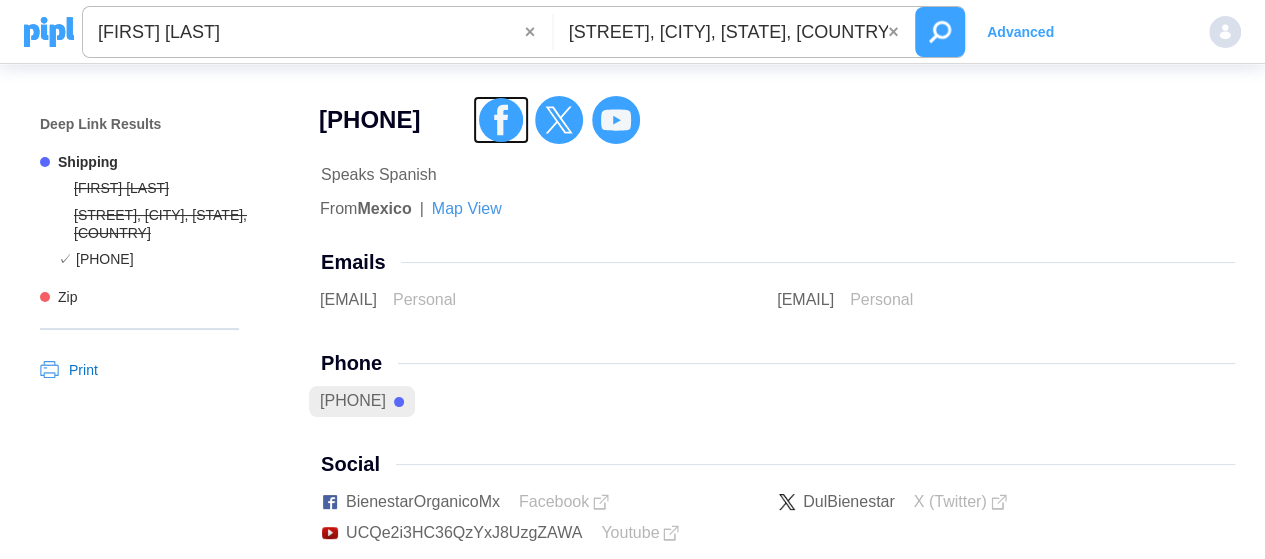 click at bounding box center [501, 120] 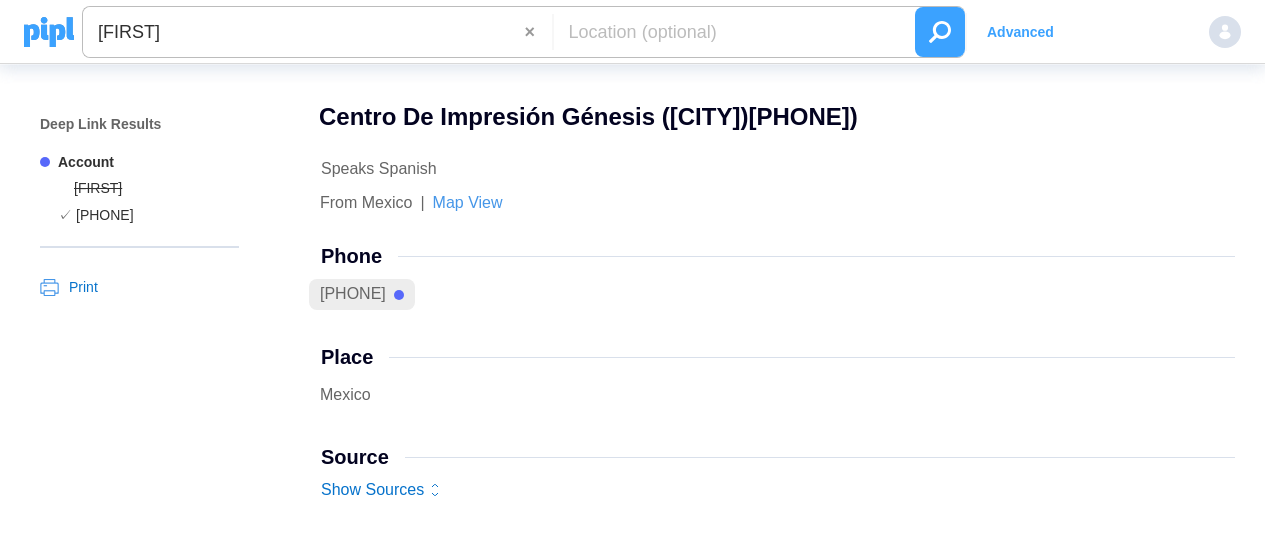 scroll, scrollTop: 0, scrollLeft: 0, axis: both 